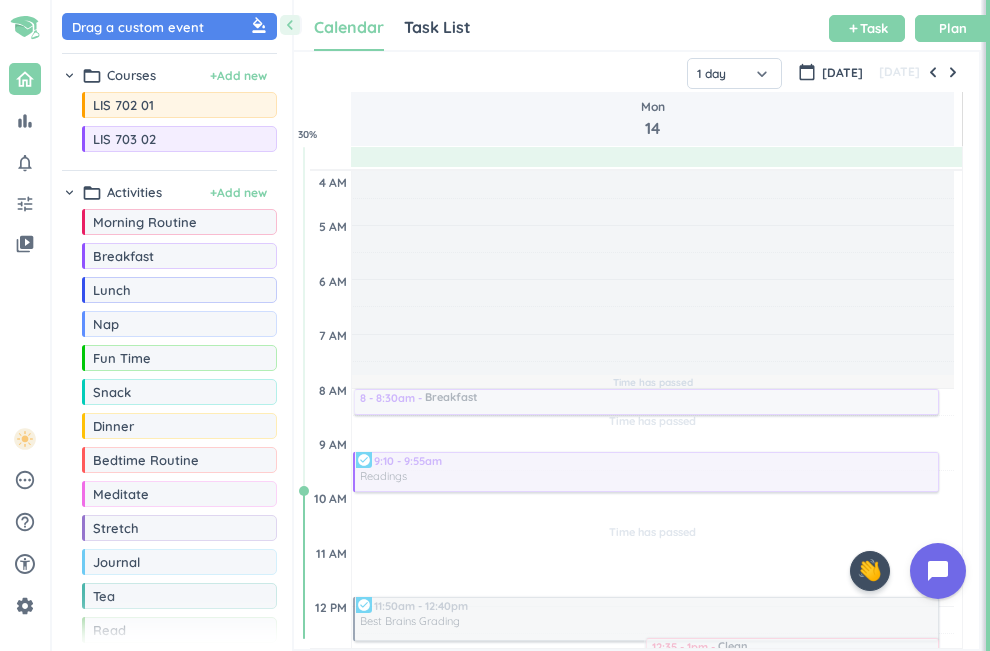 scroll, scrollTop: 0, scrollLeft: 0, axis: both 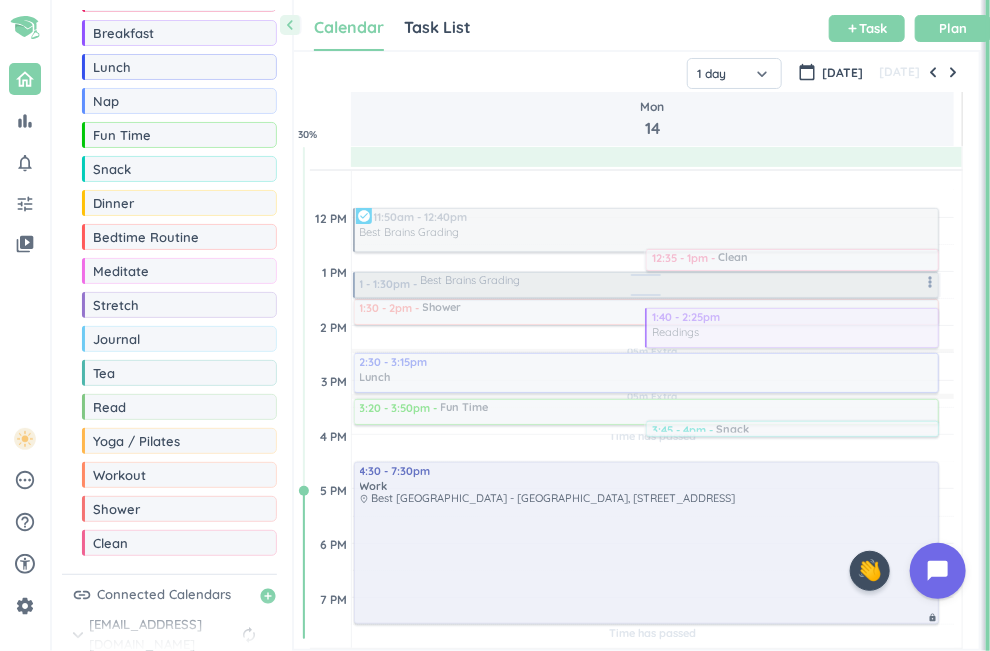 click at bounding box center (646, 285) 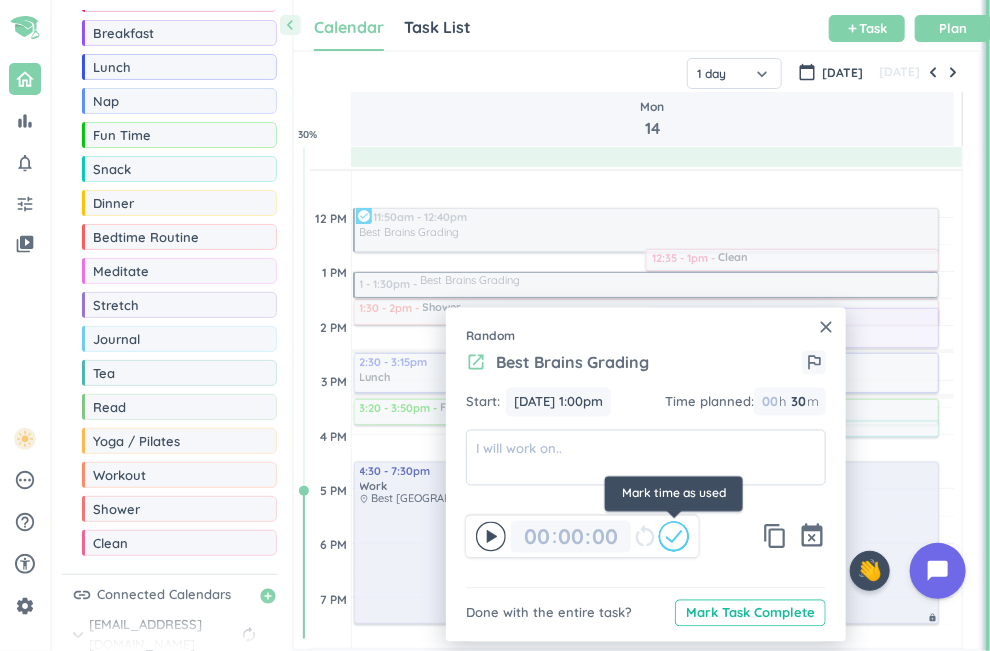 click 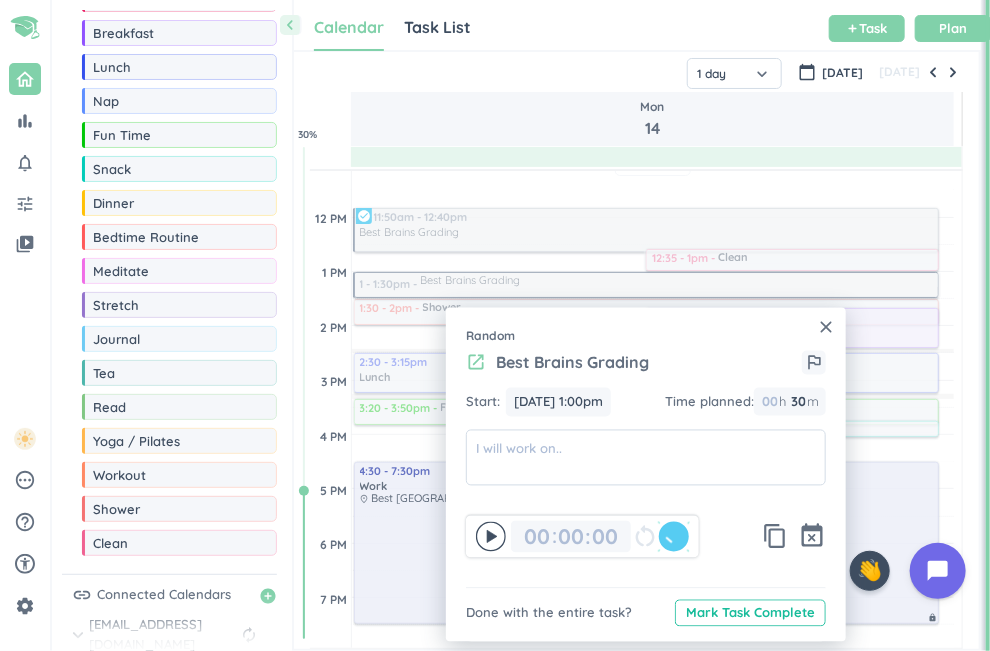 type on "00" 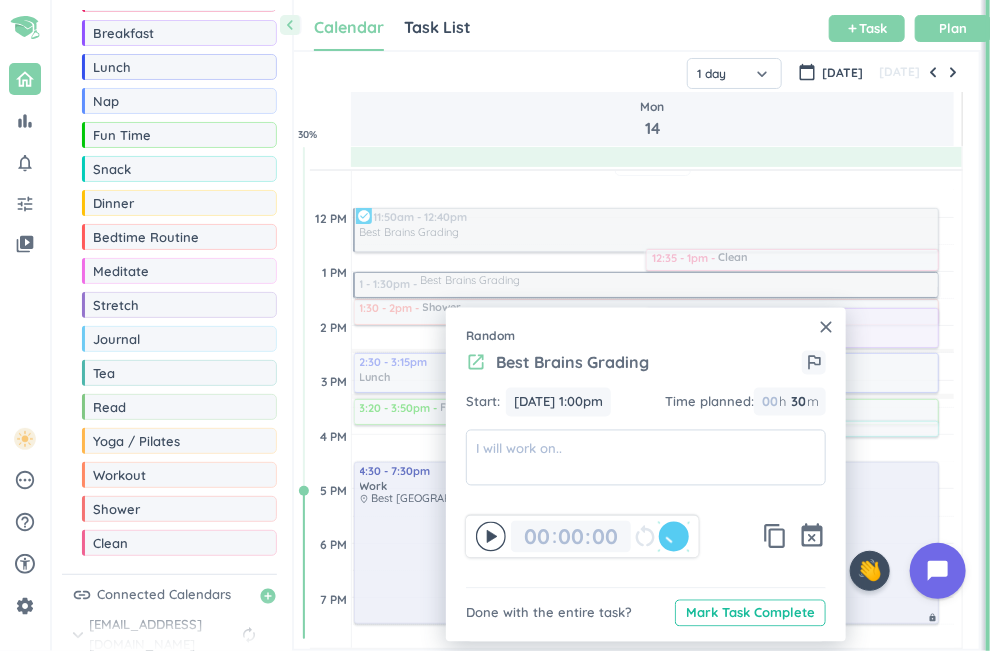 type on "30" 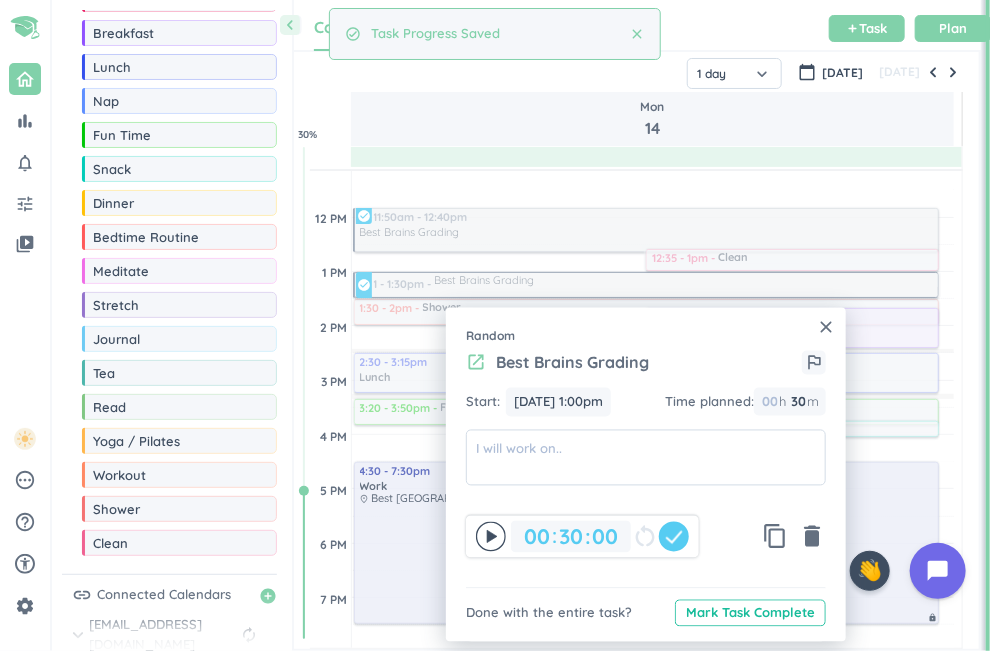 click on "close" at bounding box center (826, 328) 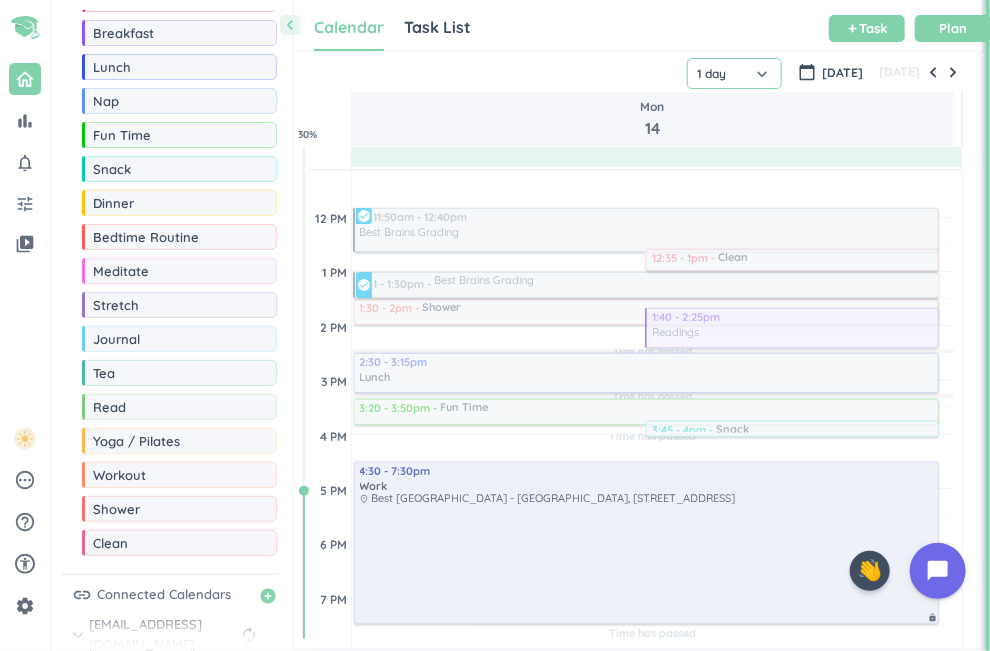 click on "1 day" 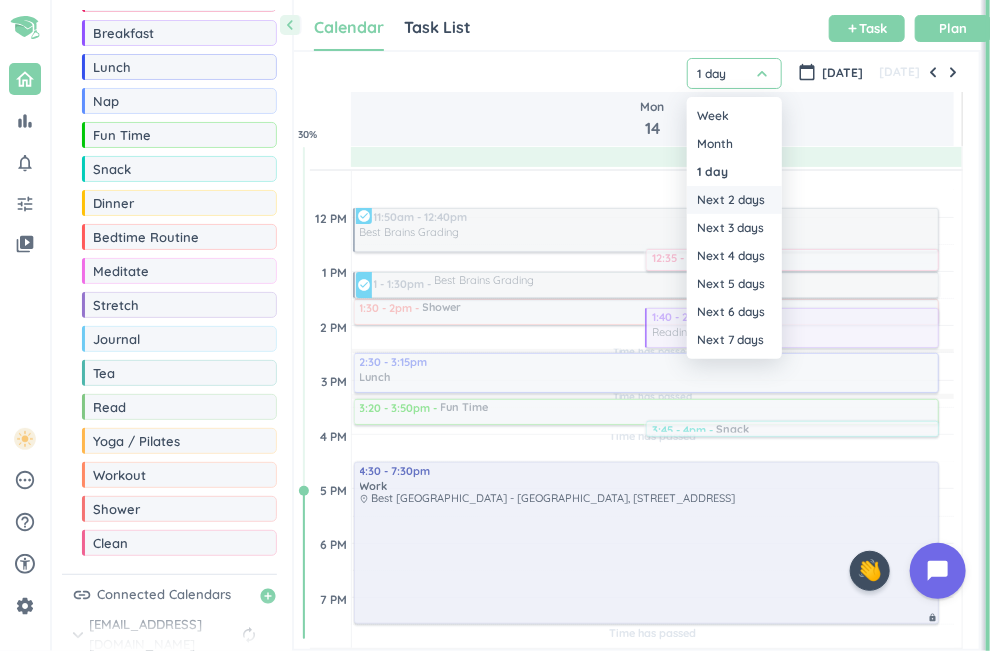 click on "Next 2 days" at bounding box center (734, 200) 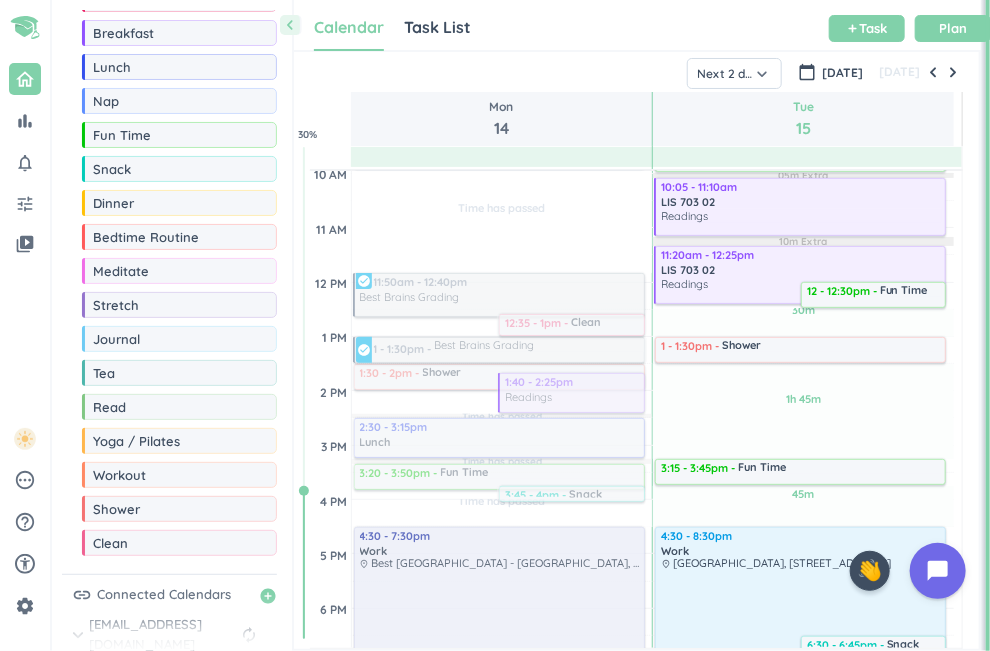 scroll, scrollTop: 327, scrollLeft: 0, axis: vertical 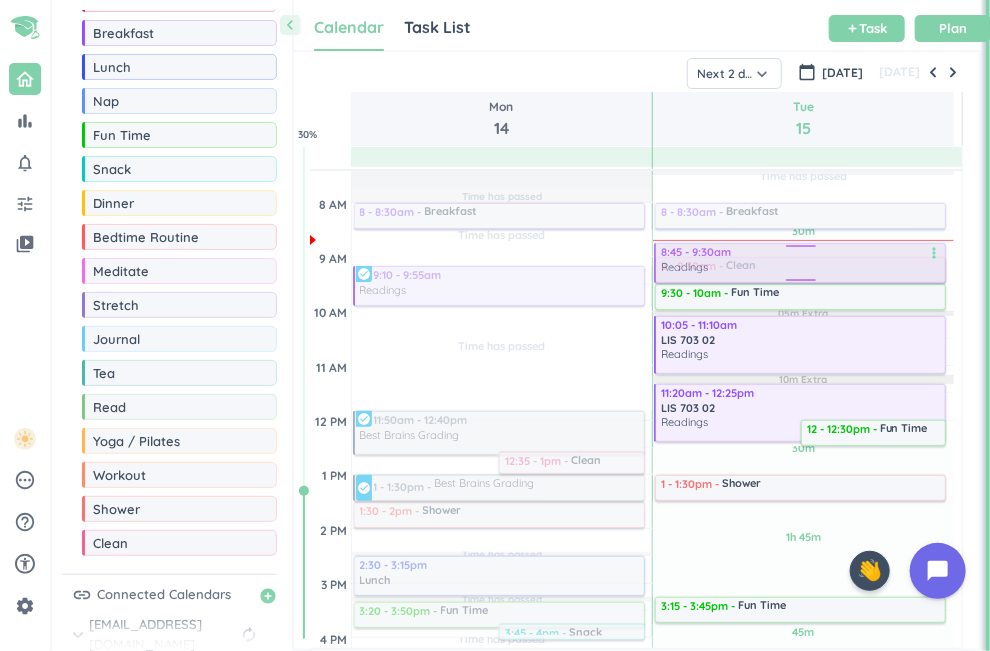 drag, startPoint x: 525, startPoint y: 386, endPoint x: 740, endPoint y: 266, distance: 246.22145 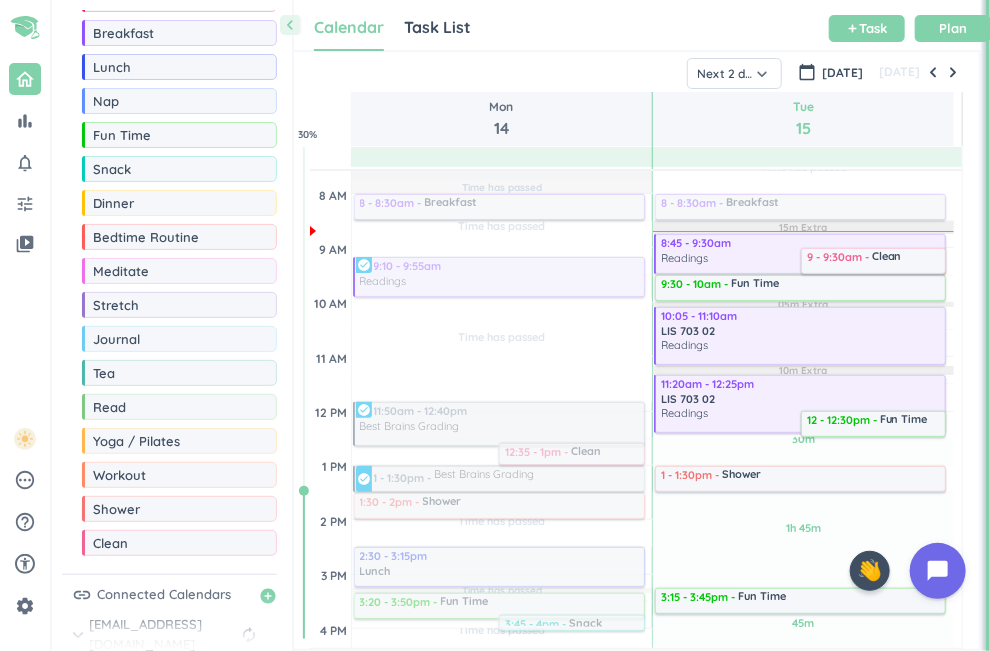 scroll, scrollTop: 0, scrollLeft: 0, axis: both 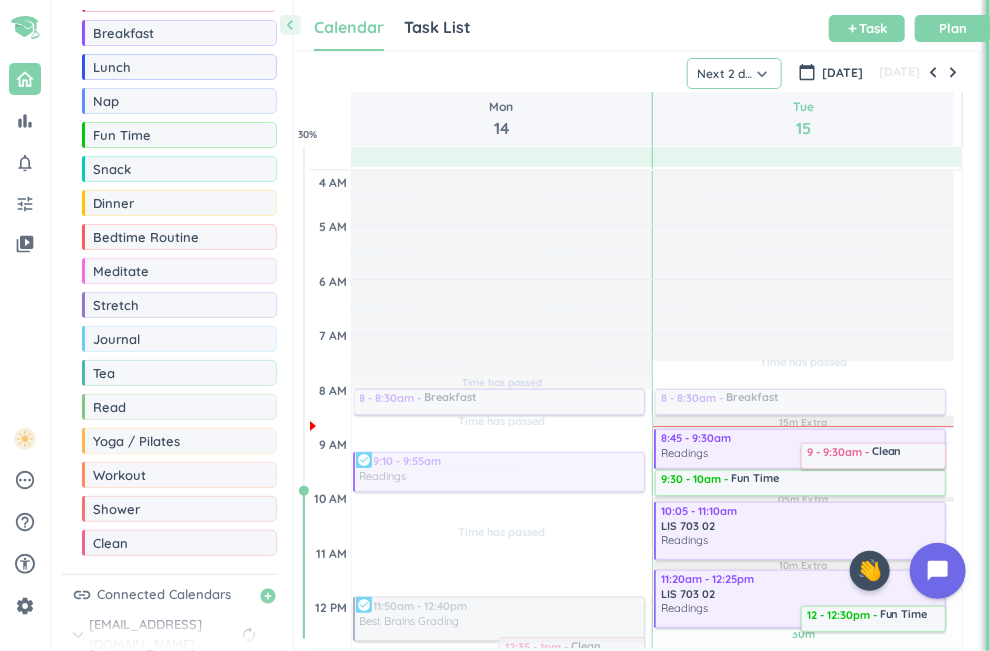 click on "Next 2 days" 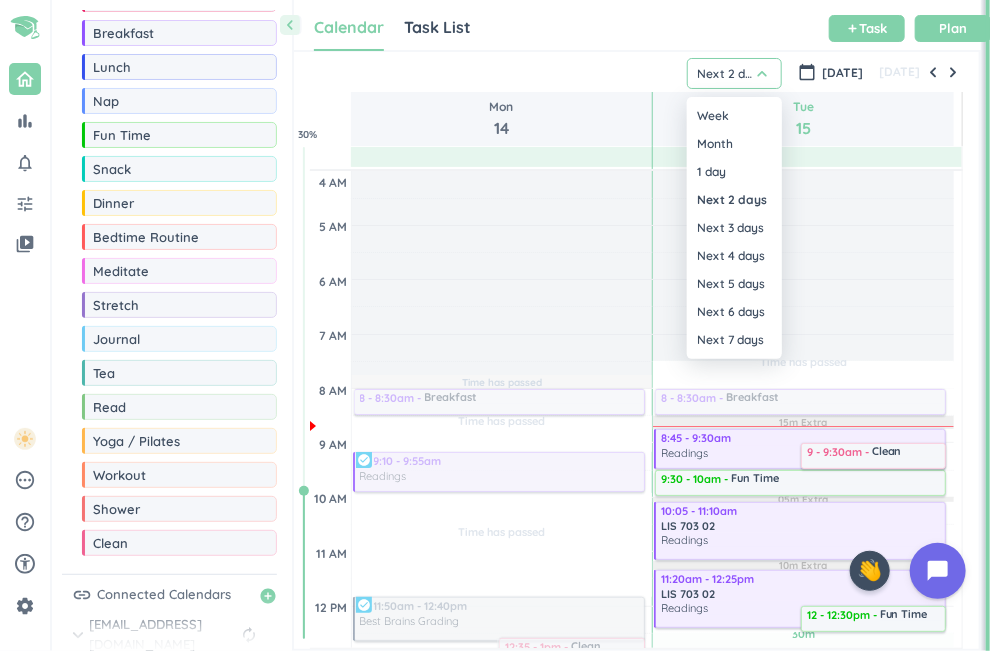 click on "1 day" at bounding box center [734, 172] 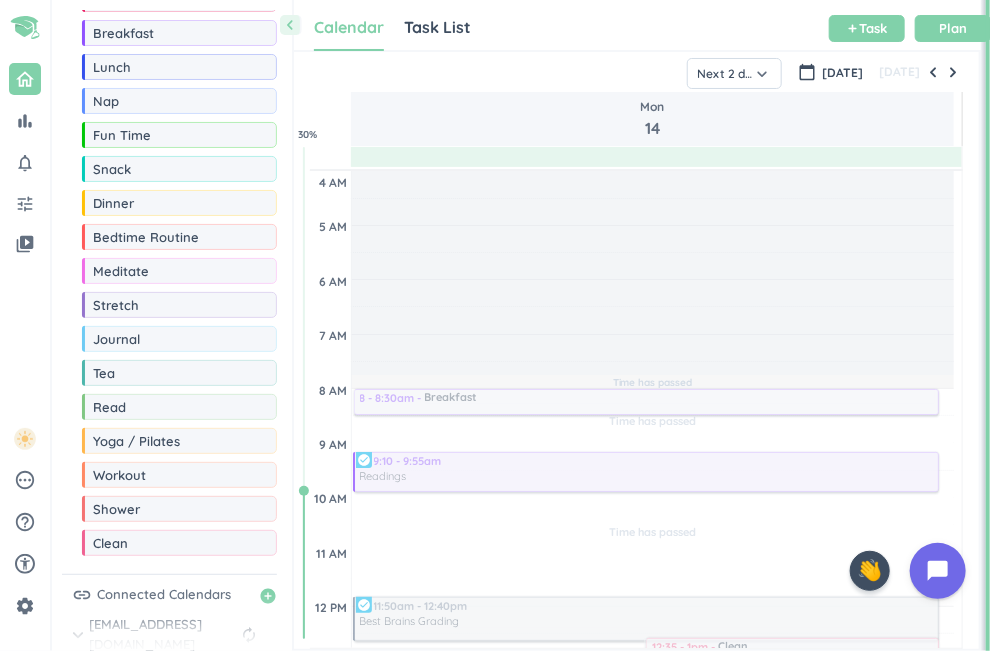 type on "1 day" 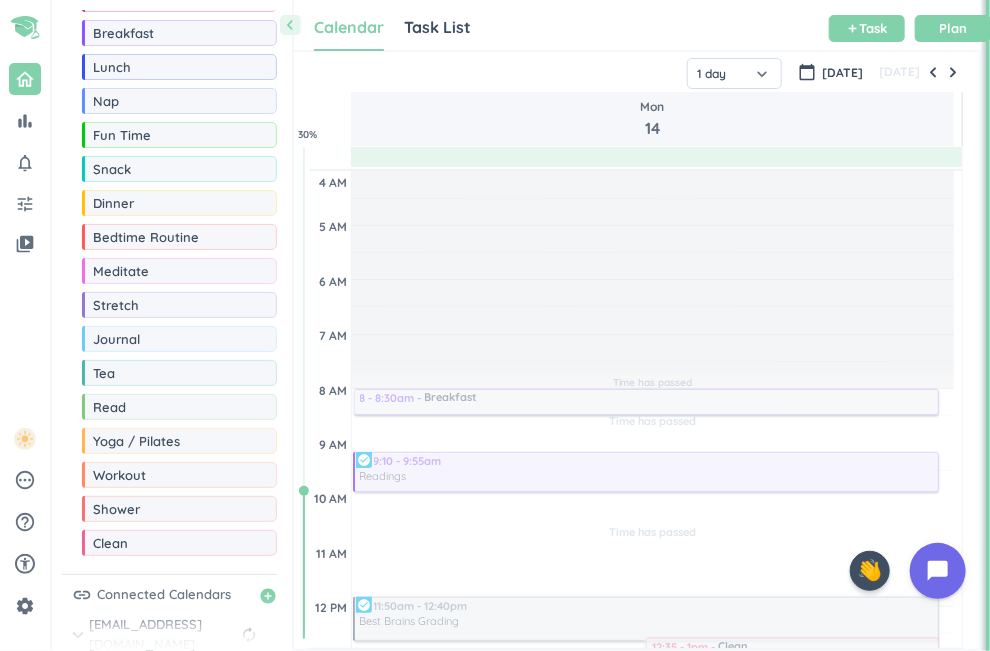 scroll, scrollTop: 110, scrollLeft: 0, axis: vertical 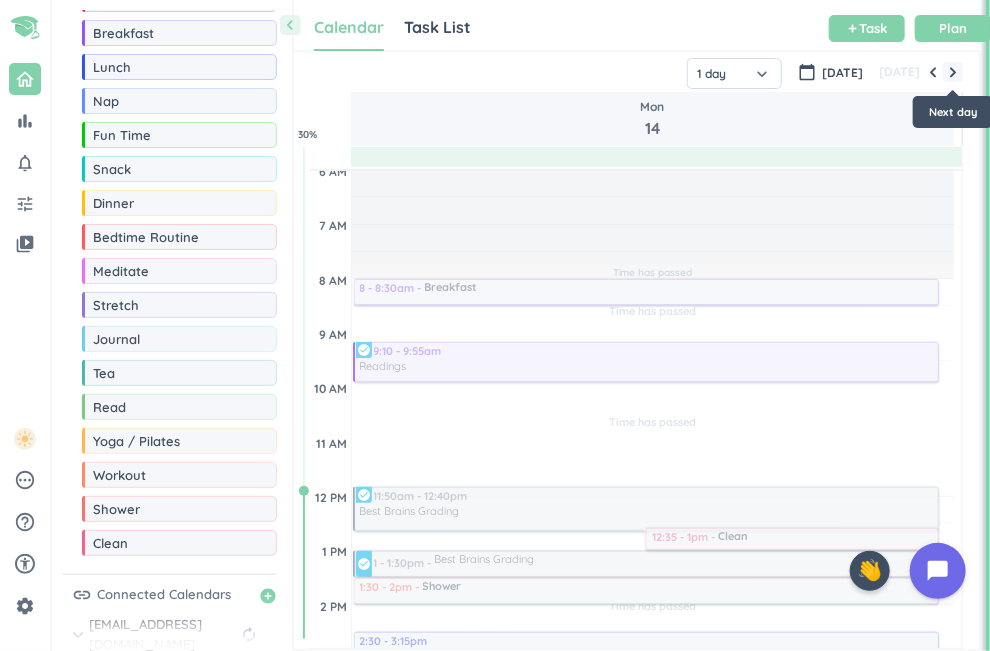 click at bounding box center [953, 72] 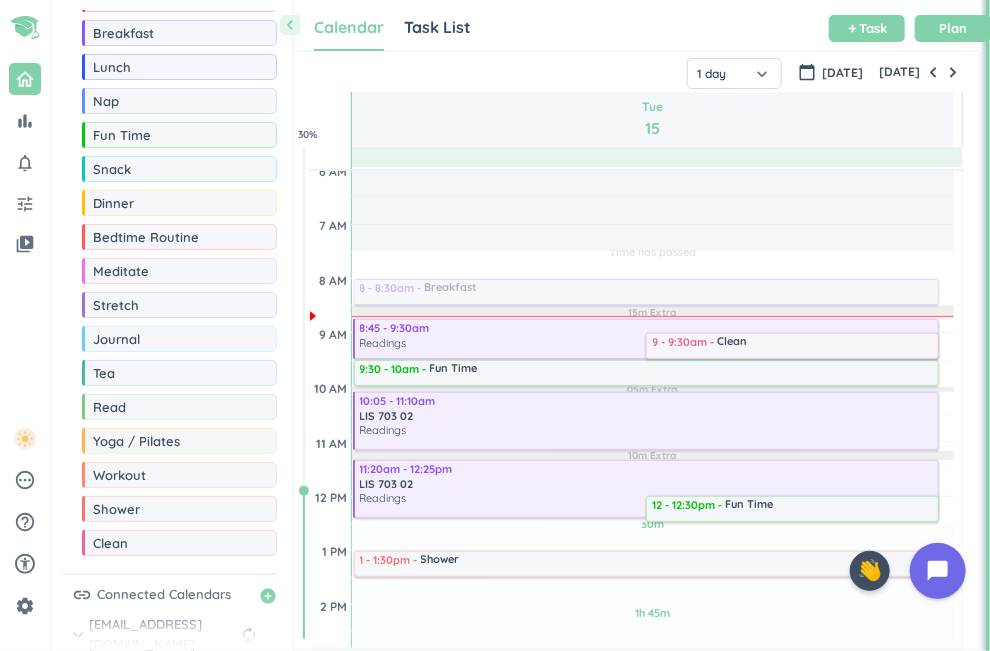 type 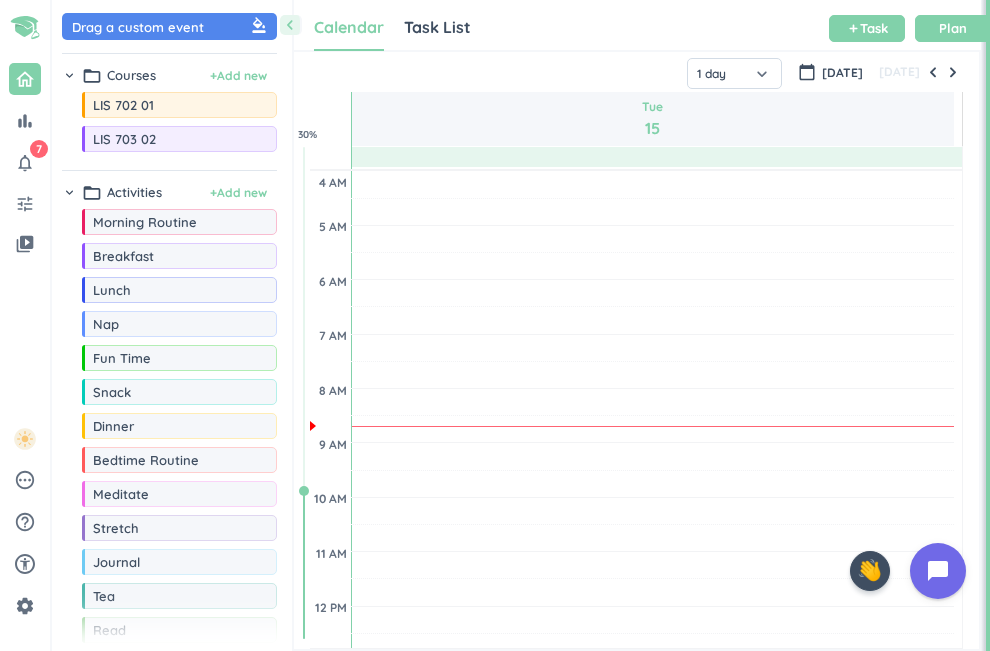 scroll, scrollTop: 0, scrollLeft: 0, axis: both 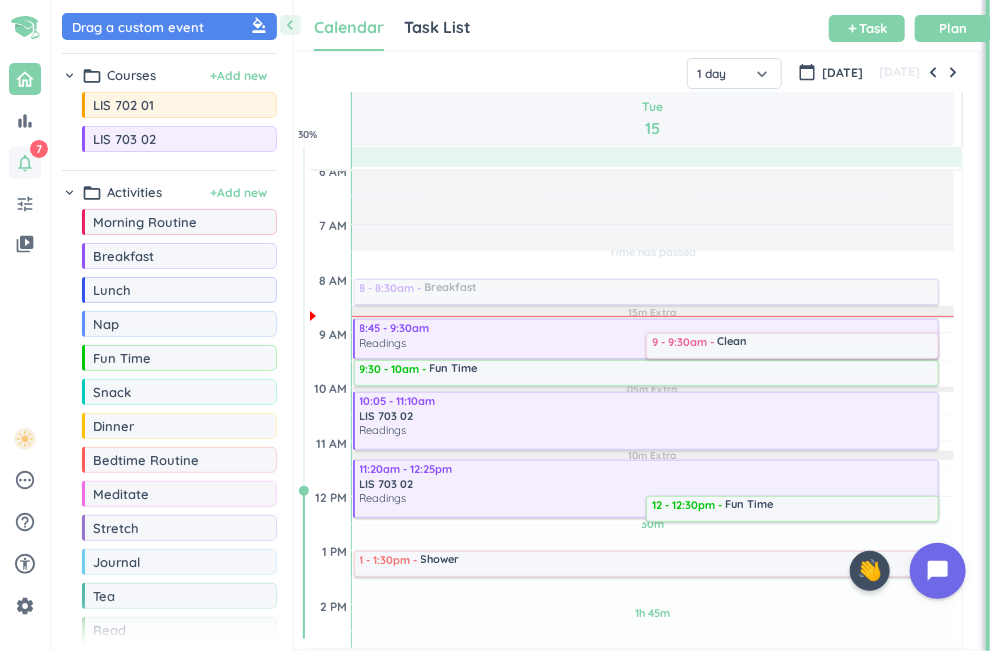 click on "notifications_none 7" at bounding box center [25, 163] 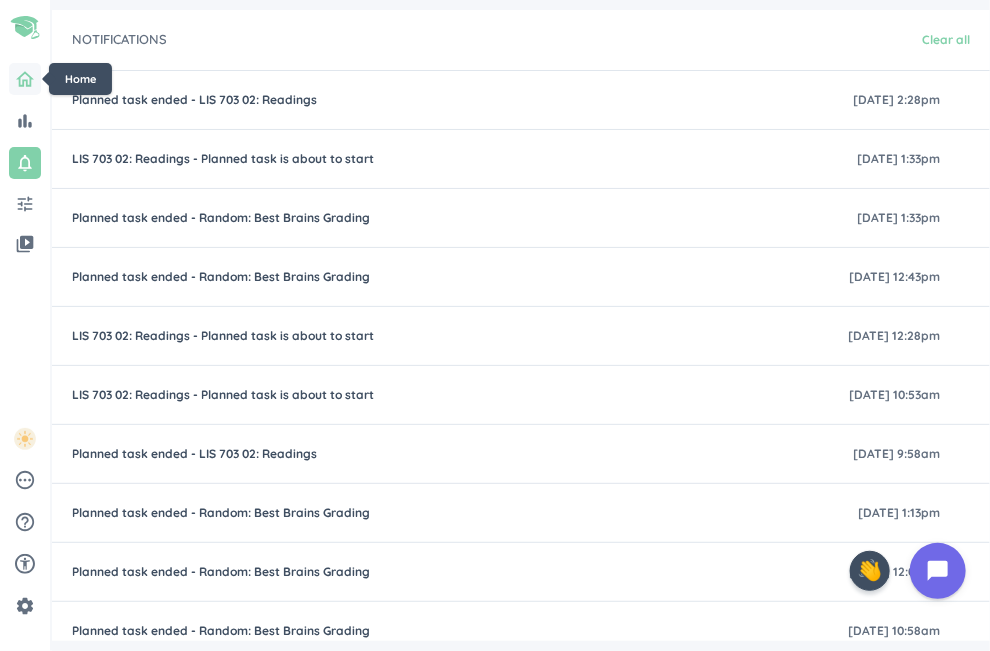 click at bounding box center [25, 79] 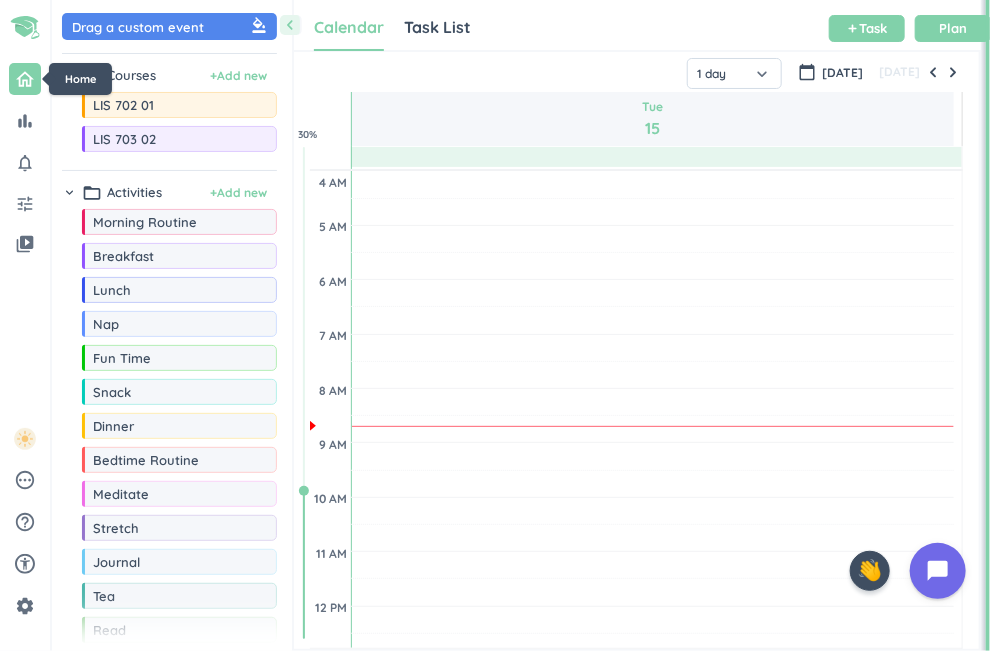 scroll, scrollTop: 9, scrollLeft: 8, axis: both 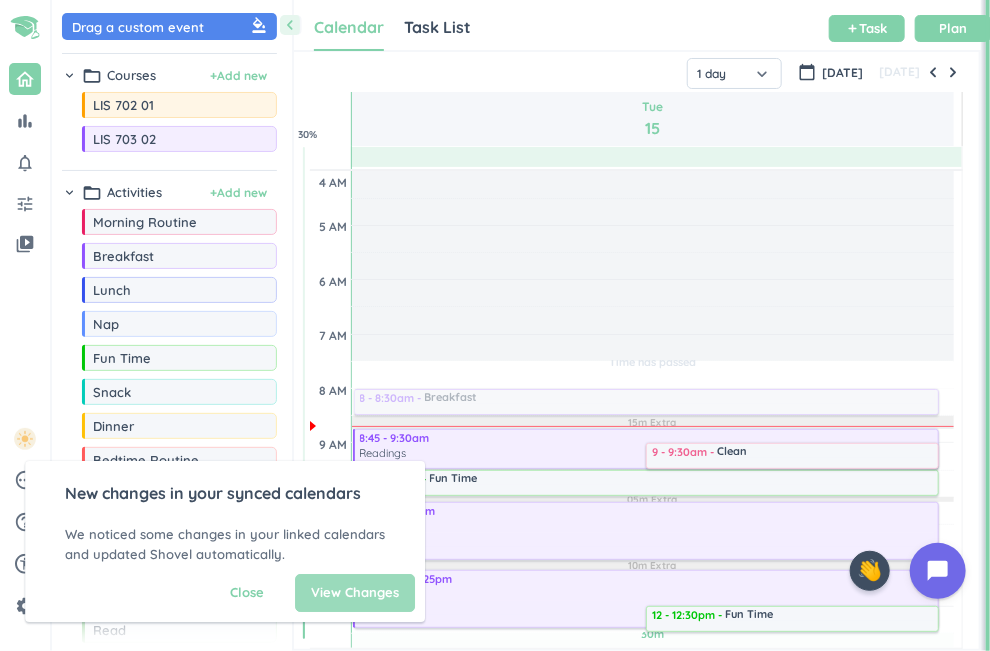 click on "View Changes" at bounding box center (355, 593) 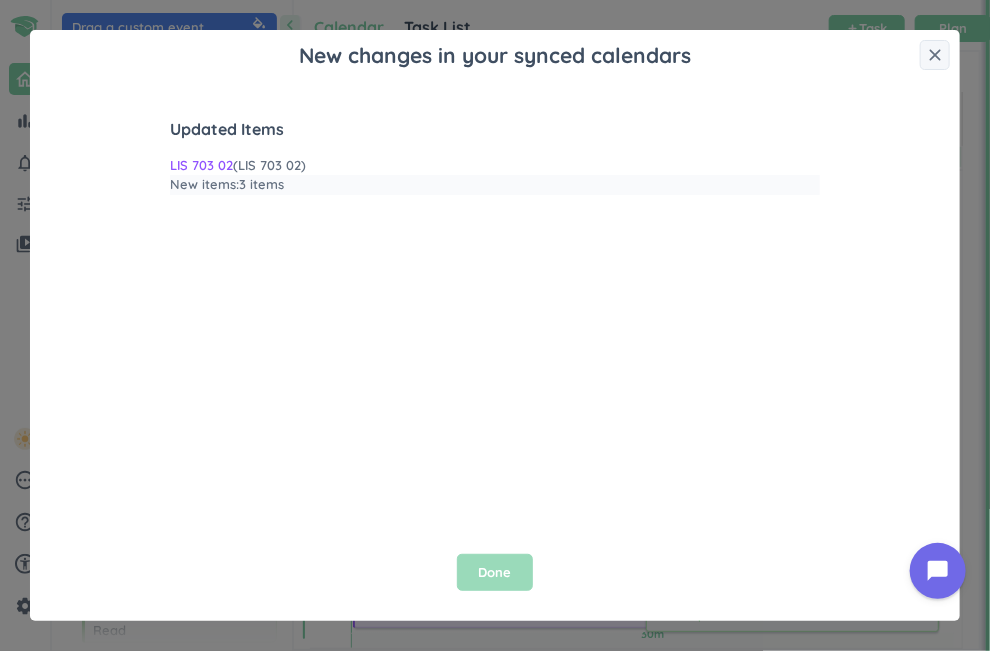click on "Done" at bounding box center [495, 573] 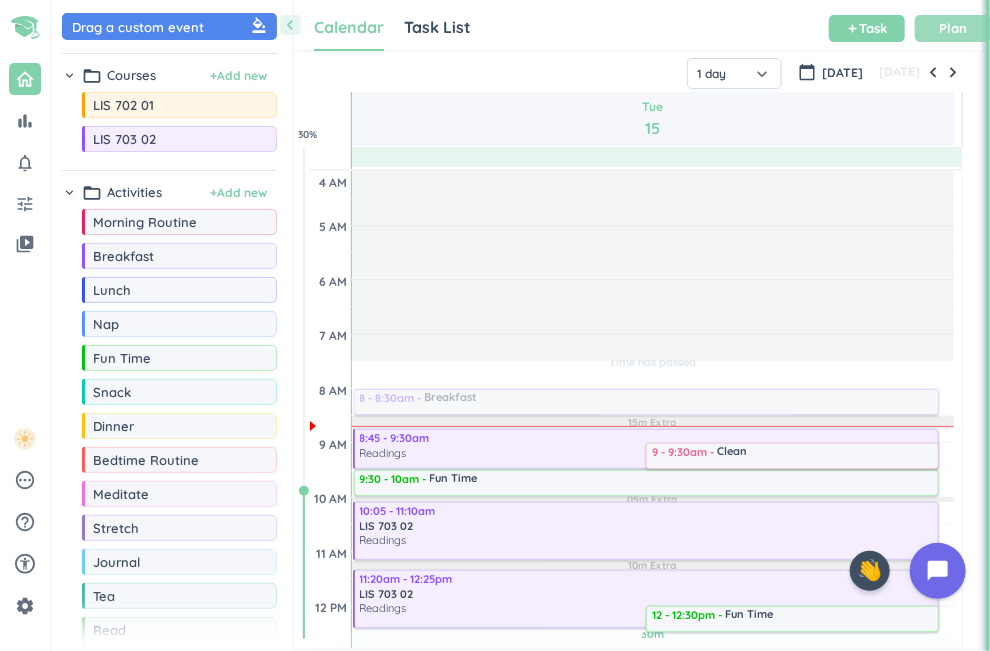 click on "Plan" at bounding box center [953, 28] 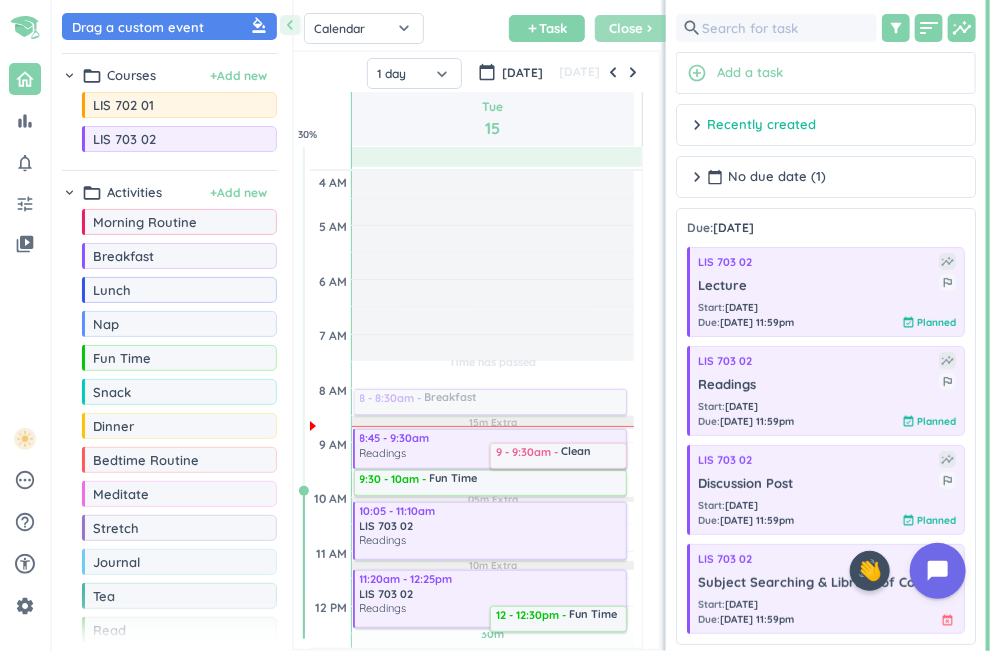 scroll, scrollTop: 42, scrollLeft: 359, axis: both 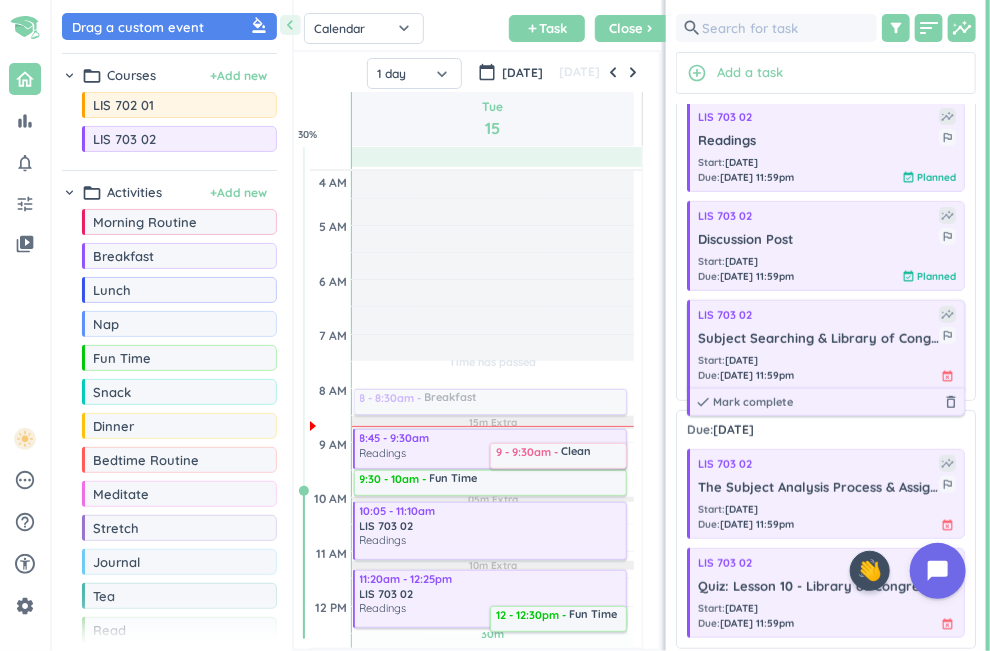 click on "Subject Searching & Library of Congress Subject Headings (LCSH) [LIS  703  02]" at bounding box center (818, 339) 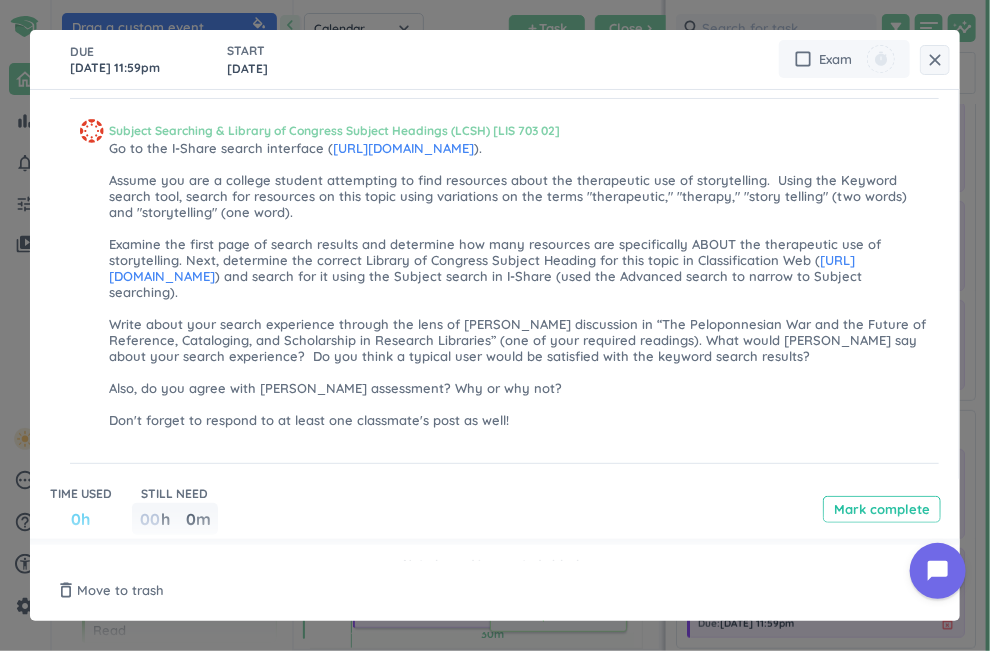 scroll, scrollTop: 372, scrollLeft: 0, axis: vertical 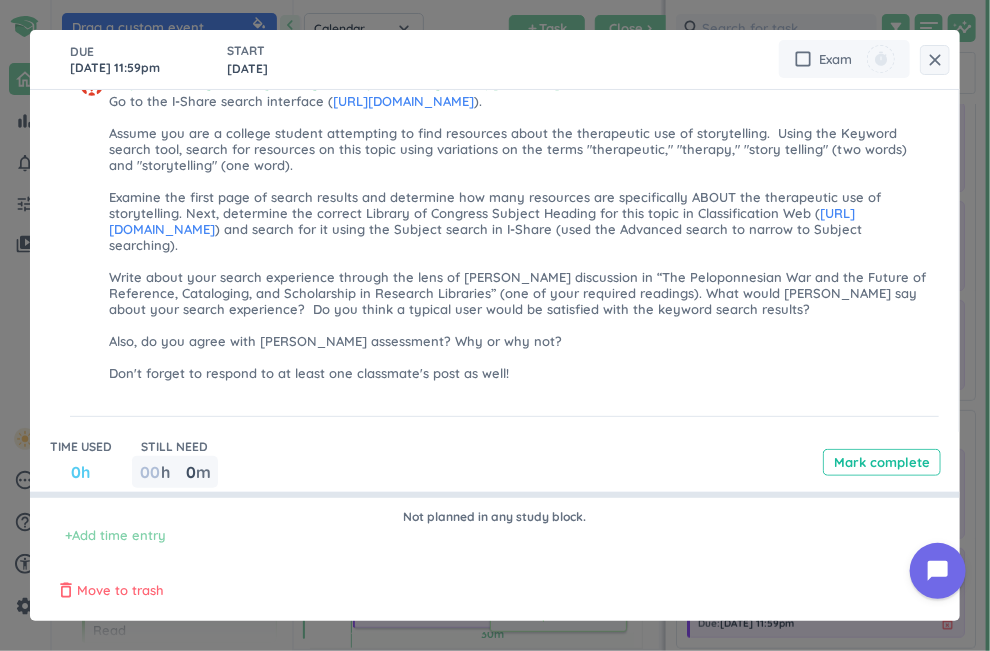 click on "Move to trash" at bounding box center (120, 591) 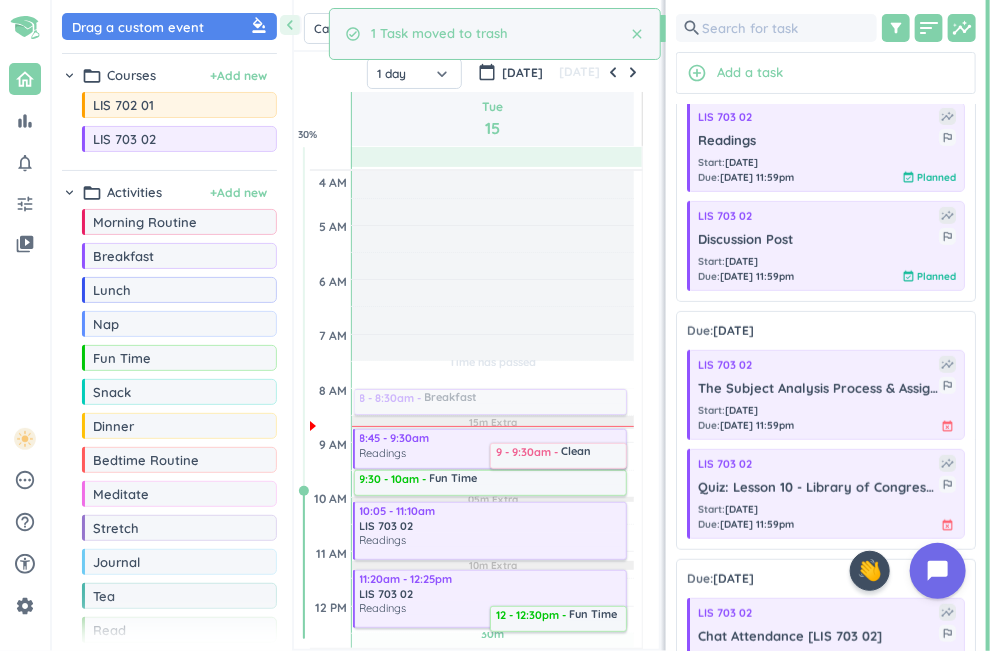 scroll, scrollTop: 0, scrollLeft: 0, axis: both 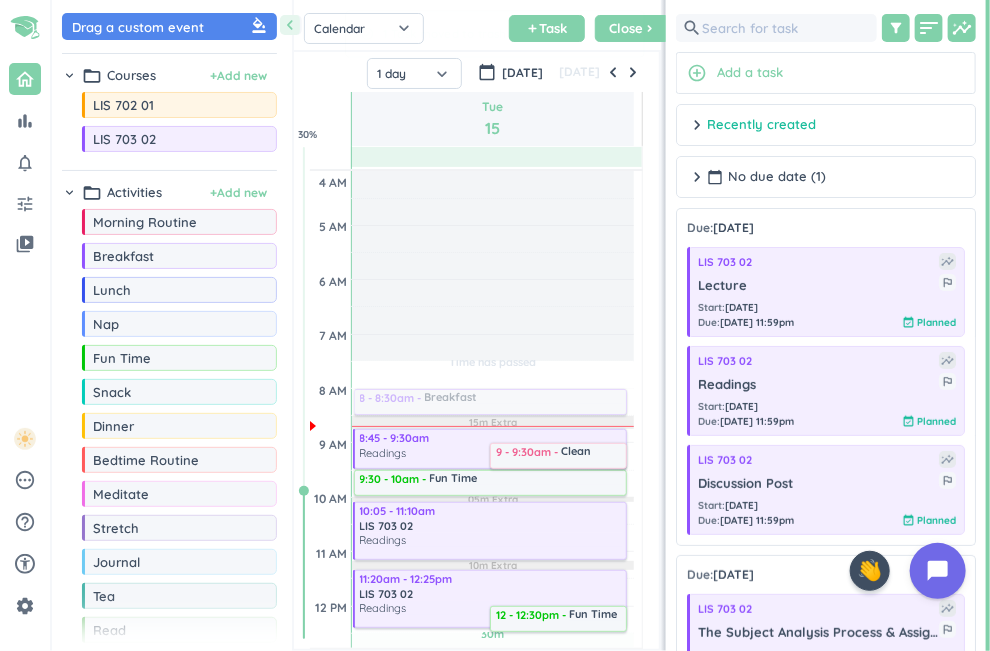 click on "check_circle_outline 1 Task moved to trash close" at bounding box center (494, 34) 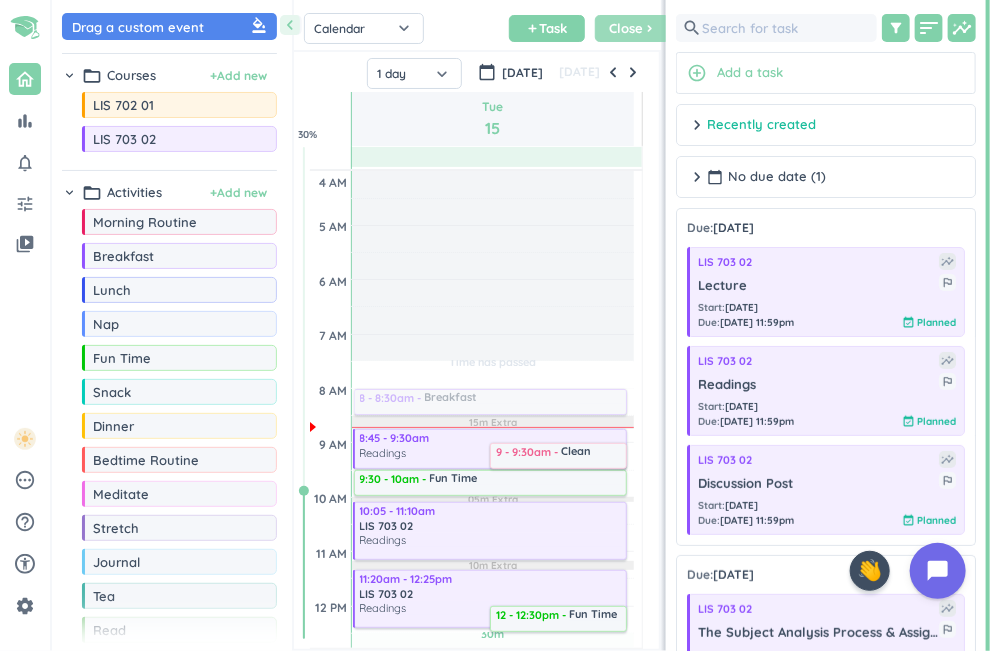 click on "chevron_right" at bounding box center [650, 28] 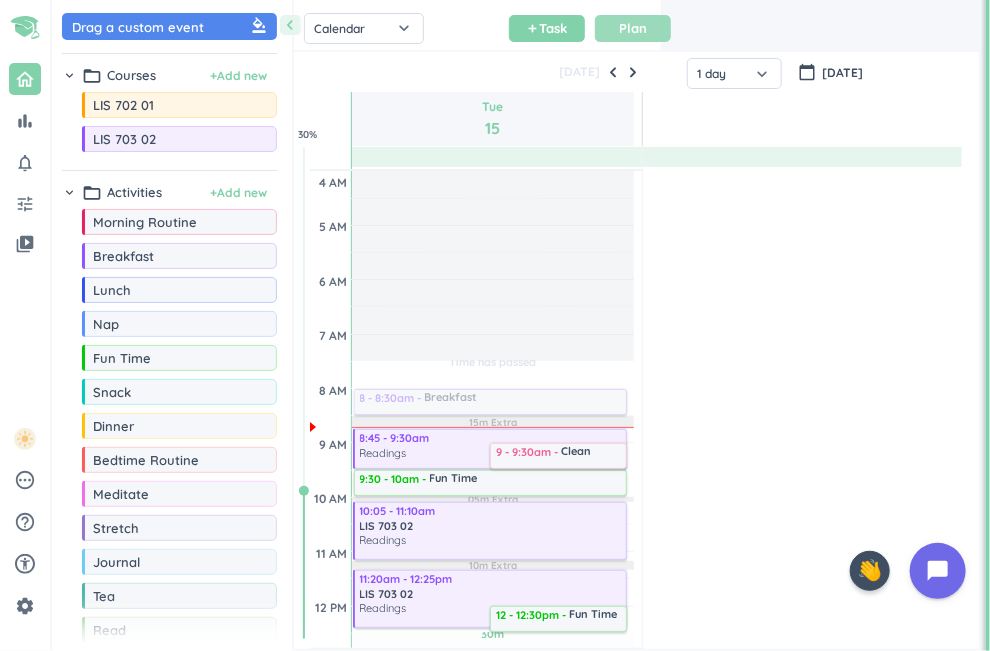 scroll, scrollTop: 1, scrollLeft: 0, axis: vertical 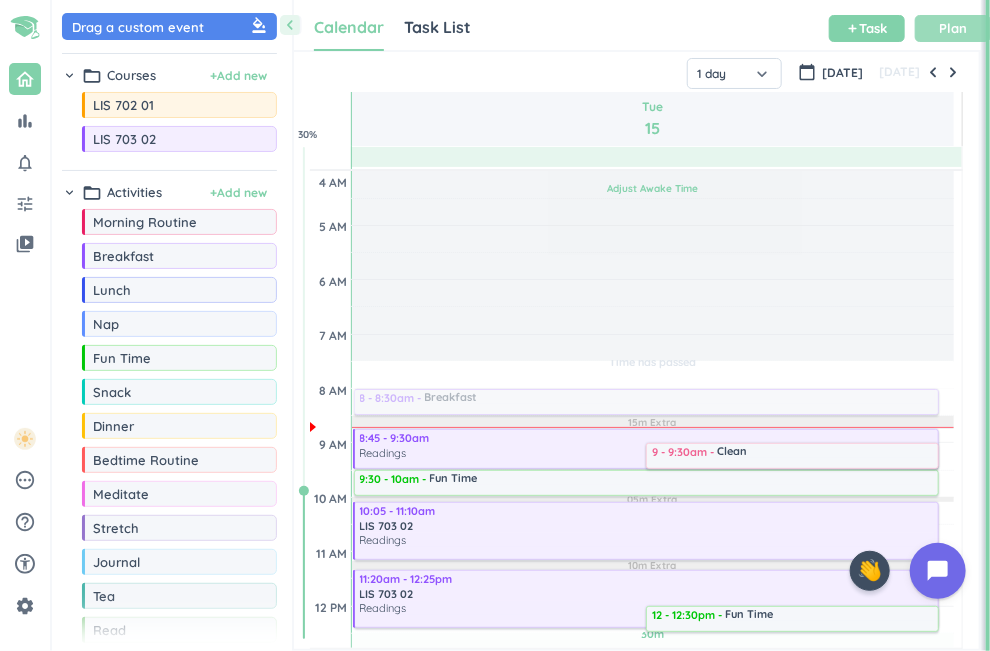 click on "Adjust Awake Time" at bounding box center [652, 188] 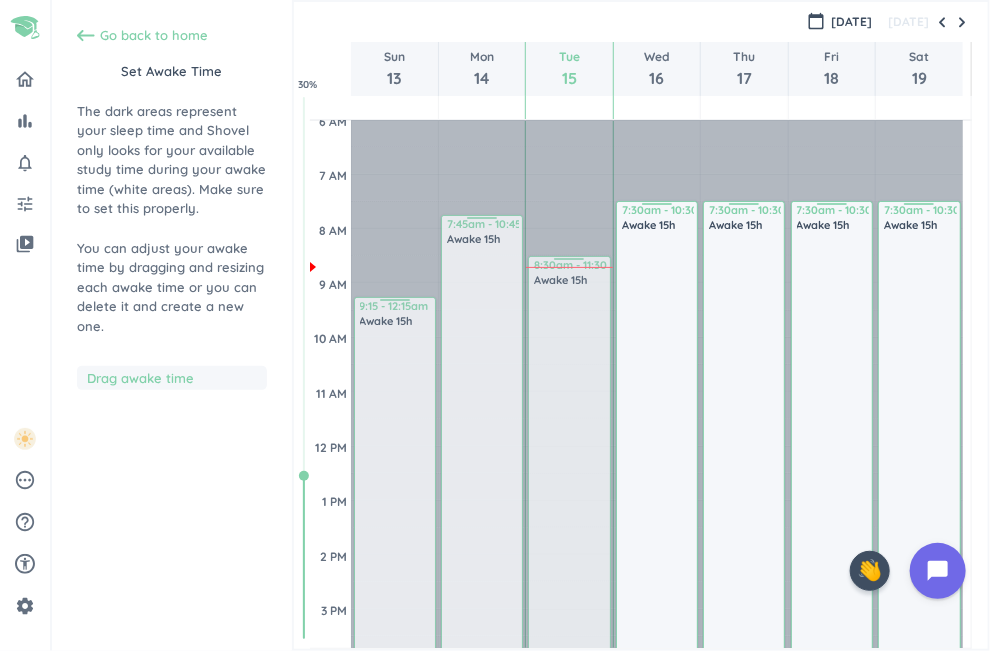 drag, startPoint x: 562, startPoint y: 260, endPoint x: 568, endPoint y: 301, distance: 41.4367 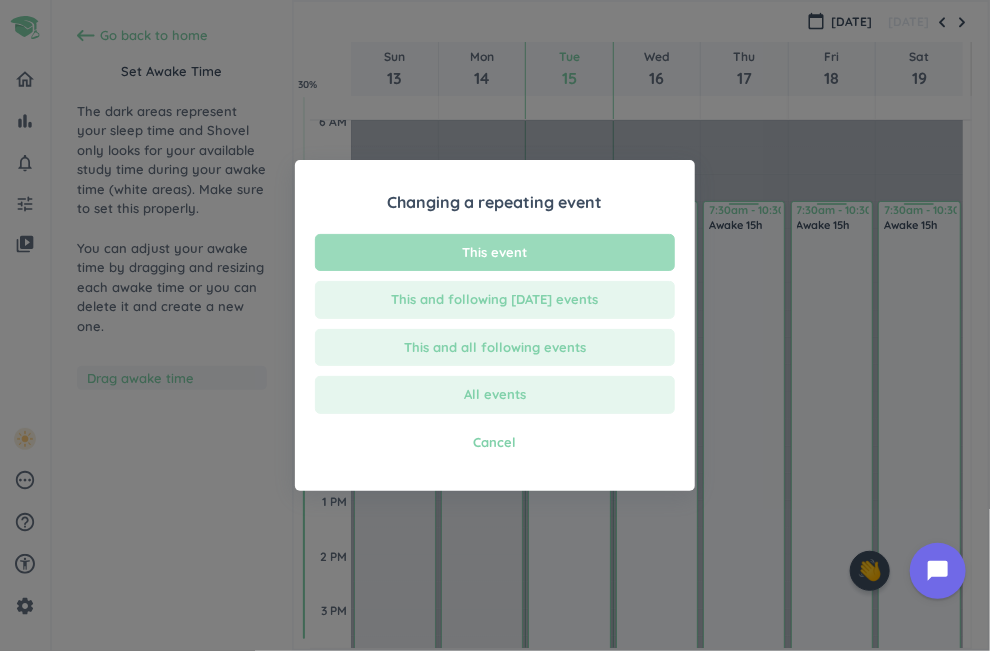 click on "This event" at bounding box center (495, 253) 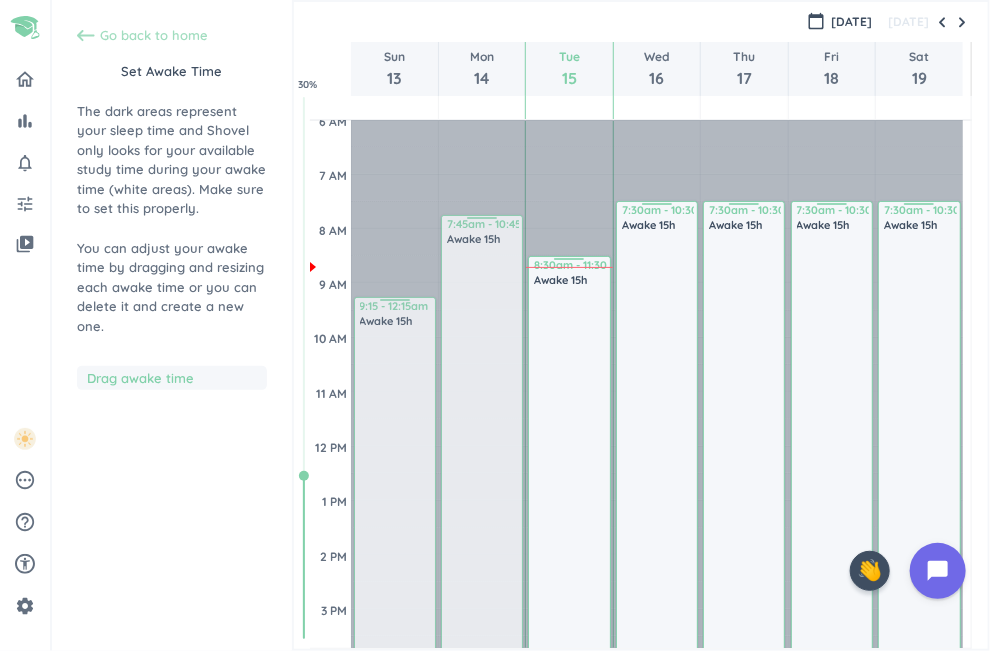 click on "Go back to home" at bounding box center [154, 36] 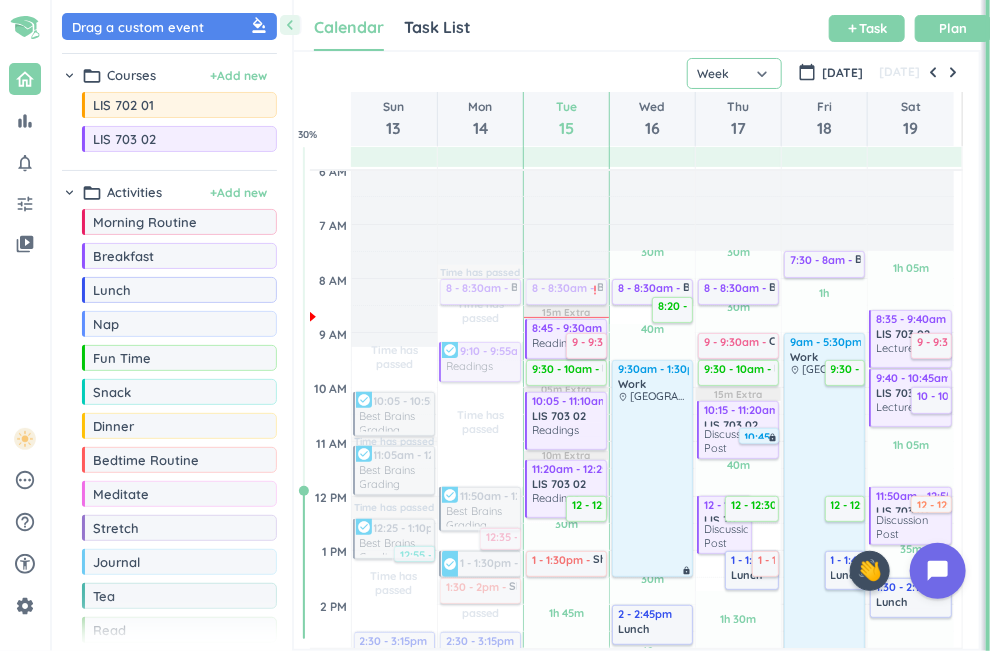 click on "Week" 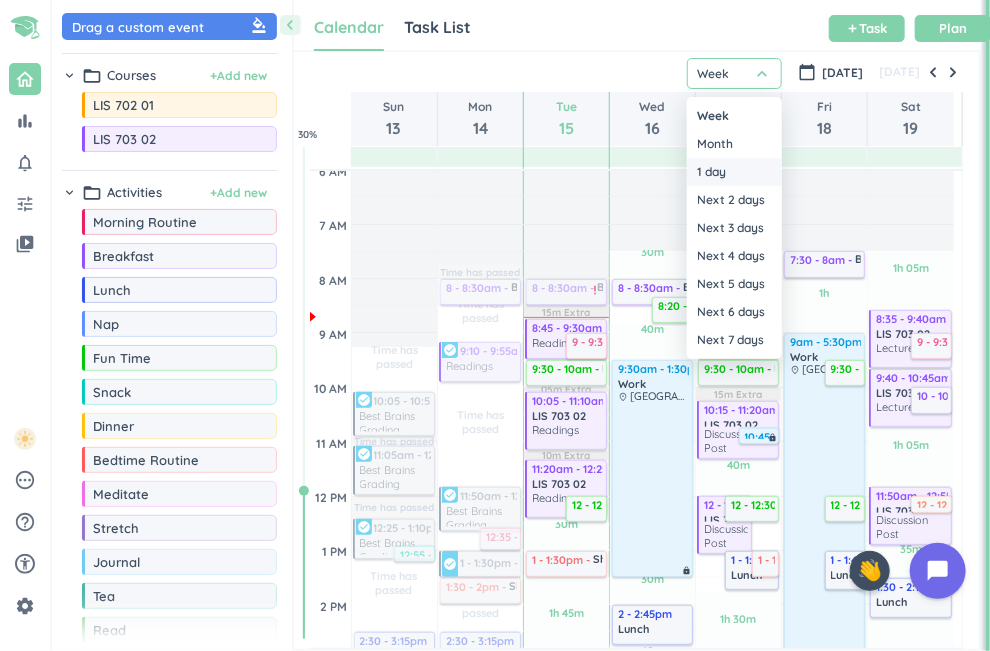 click on "1 day" at bounding box center (734, 172) 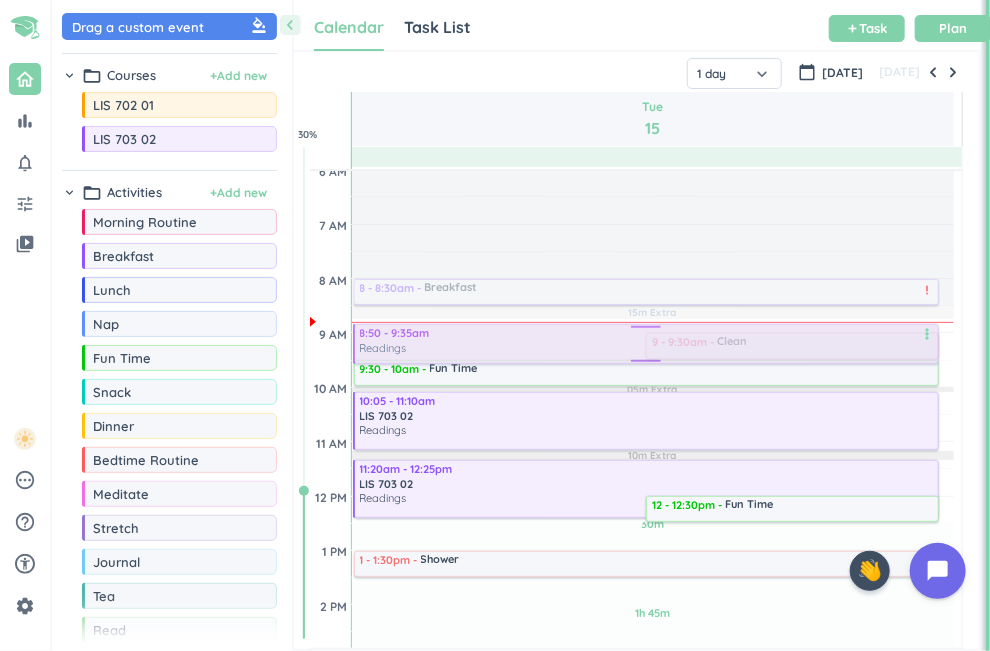 drag, startPoint x: 489, startPoint y: 353, endPoint x: 490, endPoint y: 364, distance: 11.045361 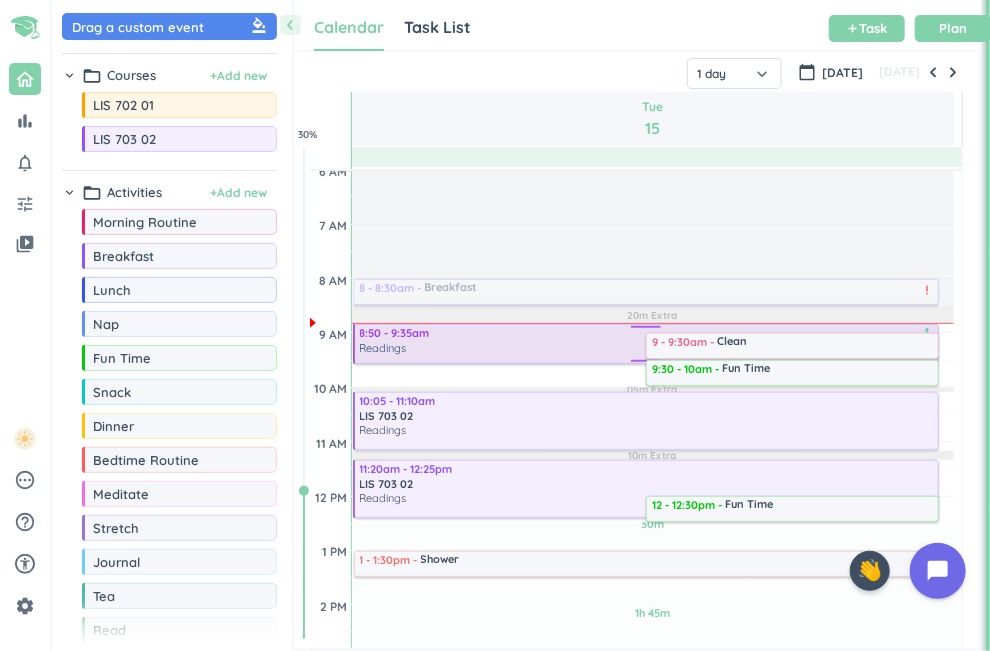 click on "Readings" at bounding box center [647, 348] 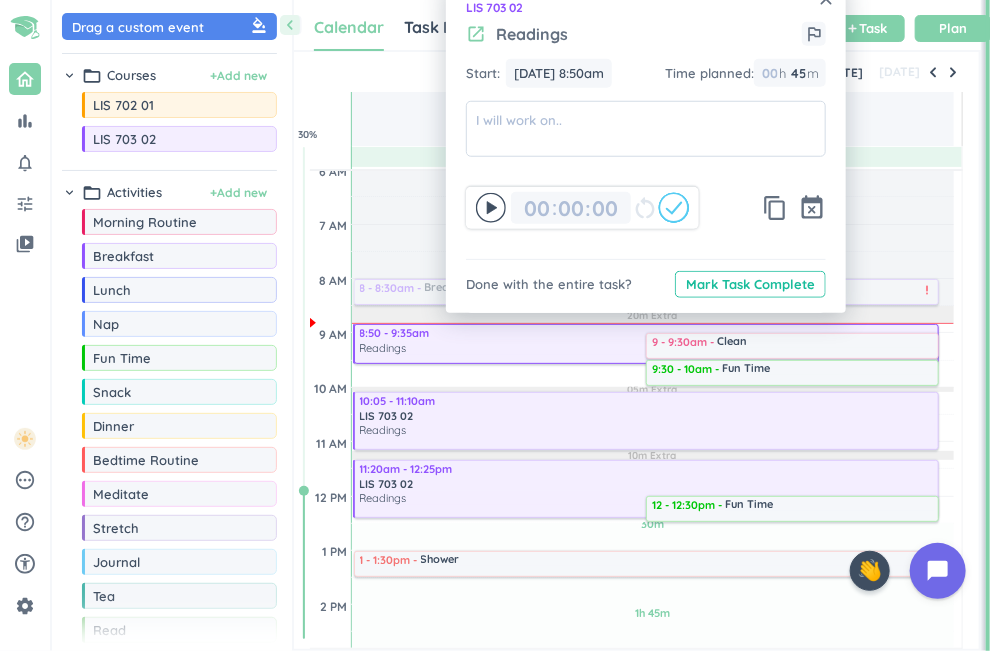 click on "close" at bounding box center (826, -1) 